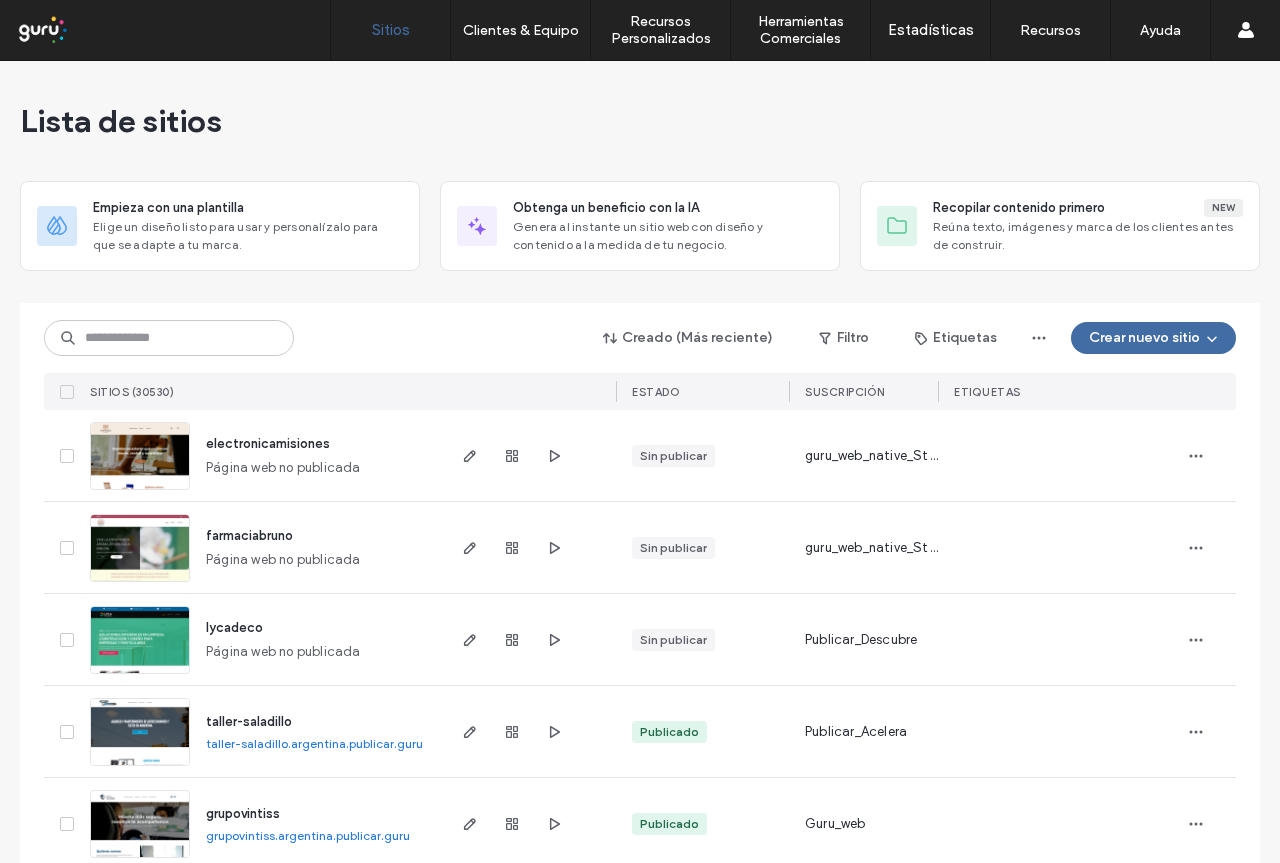 scroll, scrollTop: 0, scrollLeft: 0, axis: both 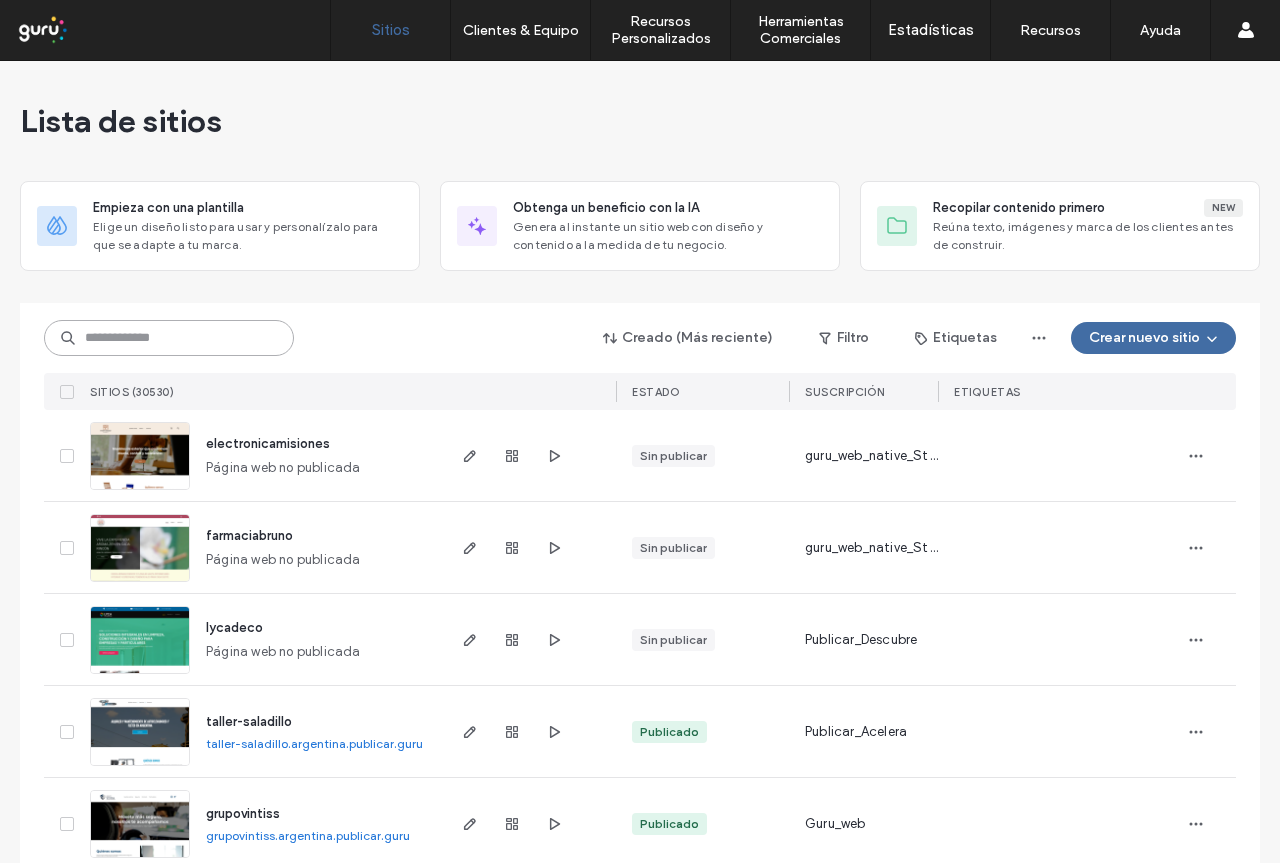 click at bounding box center [169, 338] 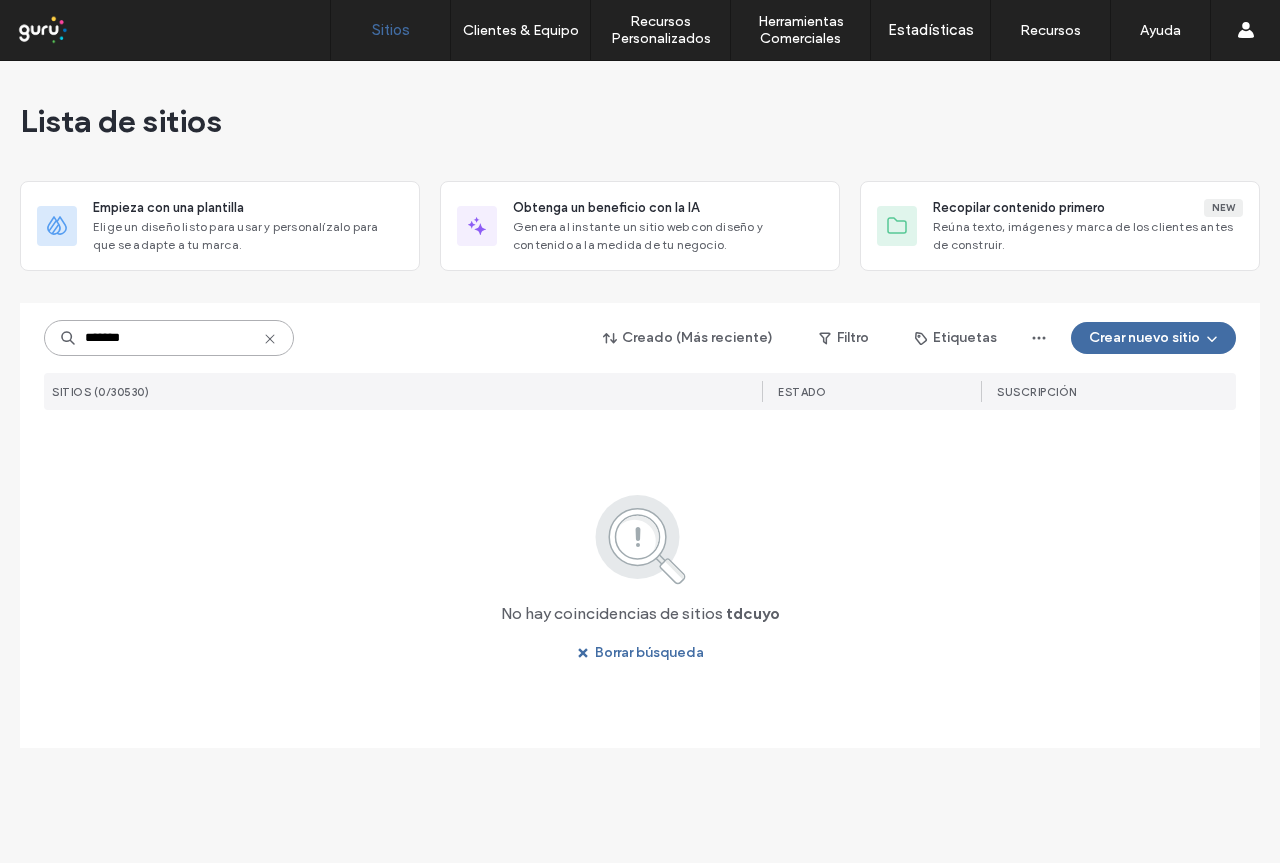 type on "******" 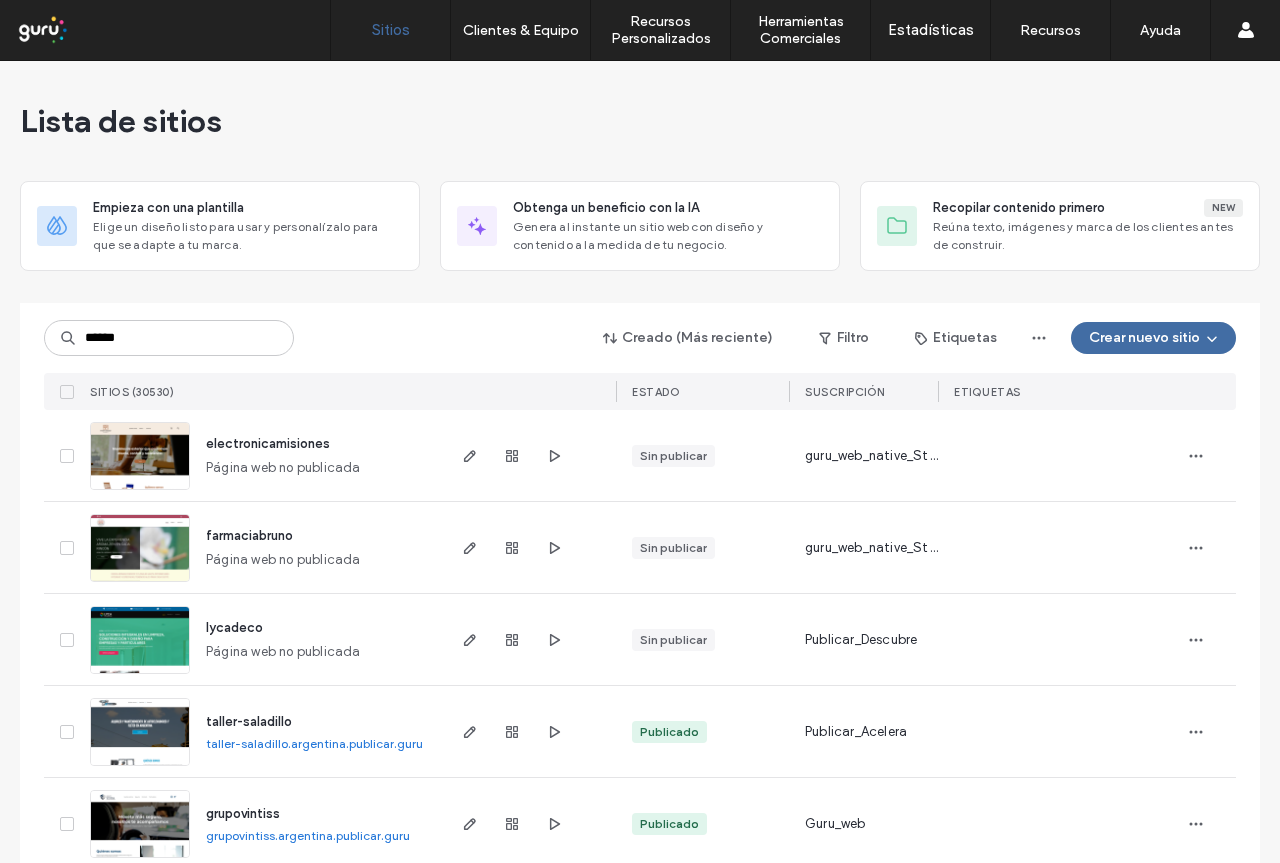 scroll, scrollTop: 0, scrollLeft: 0, axis: both 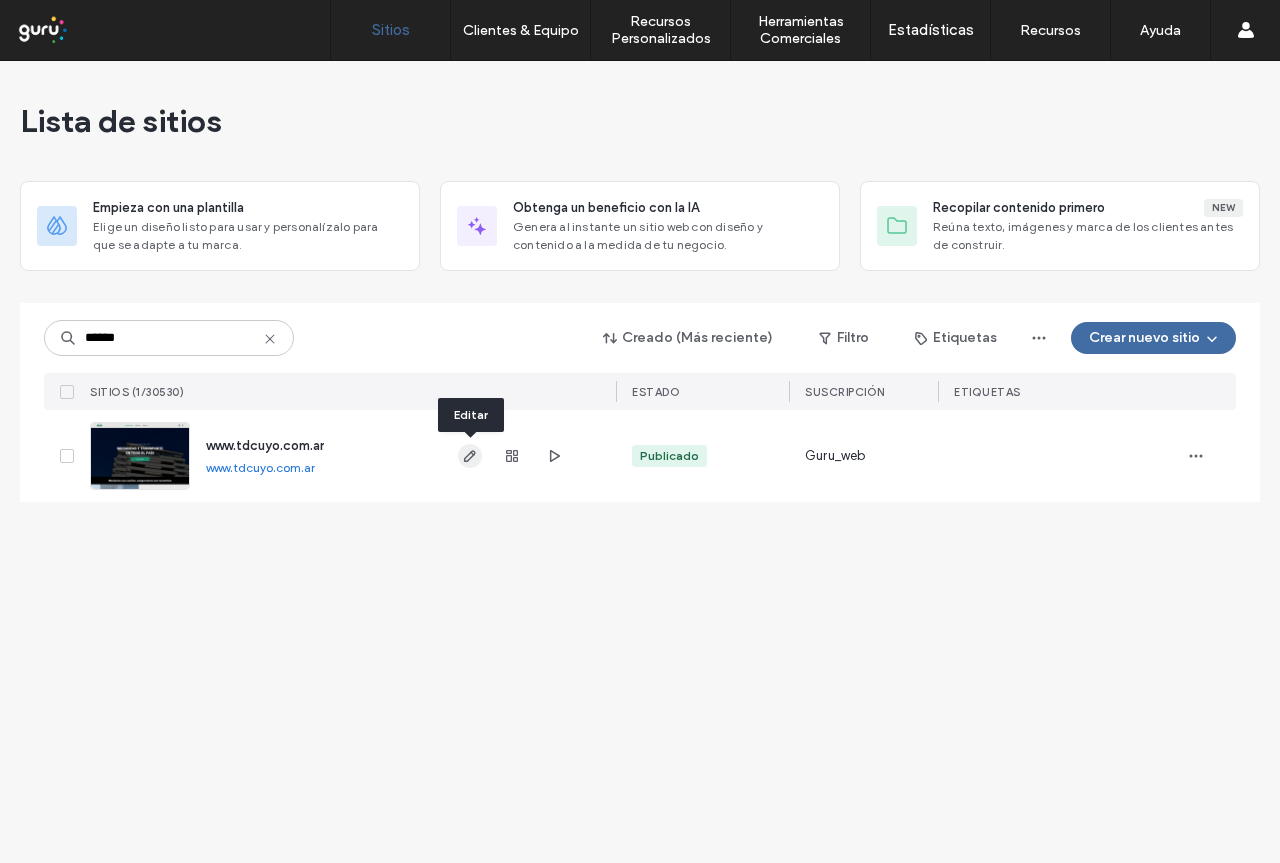 type on "******" 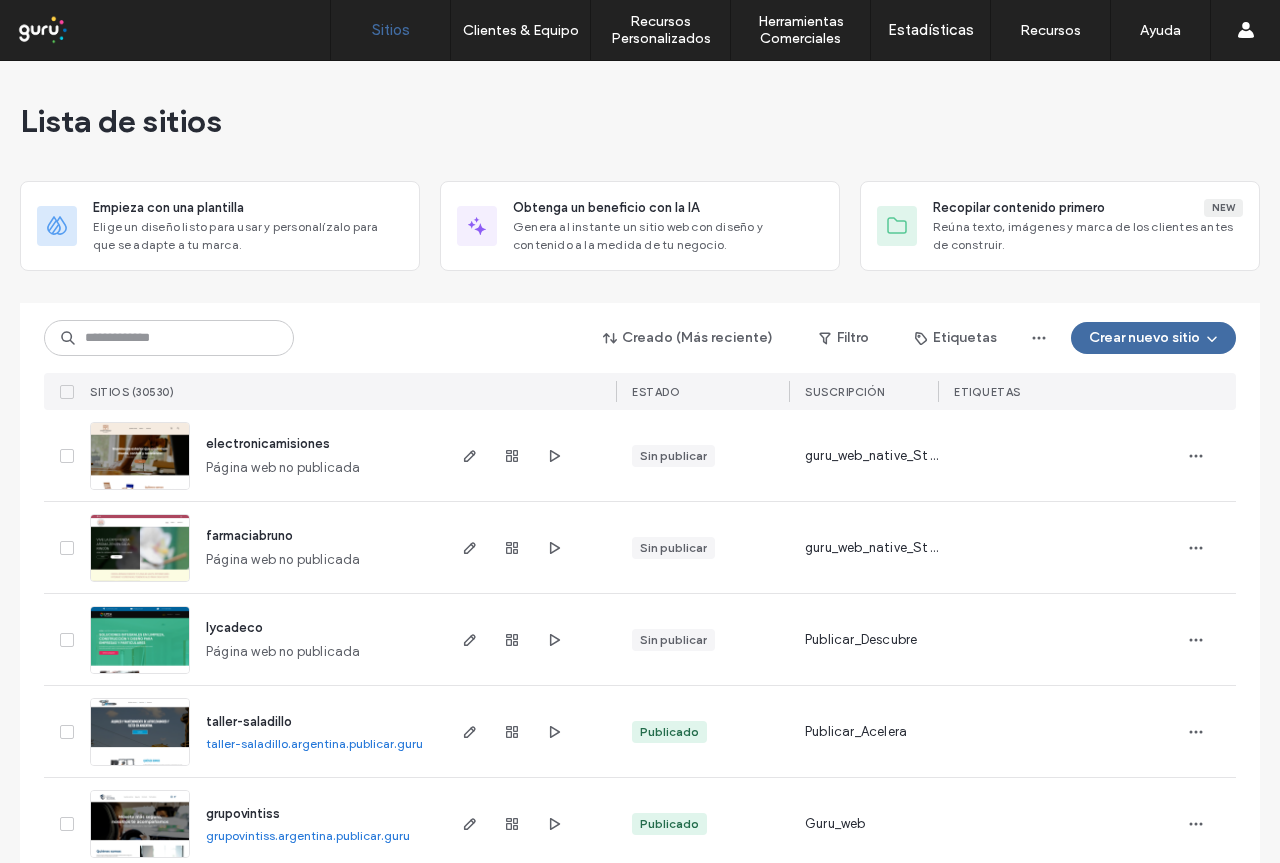 scroll, scrollTop: 0, scrollLeft: 0, axis: both 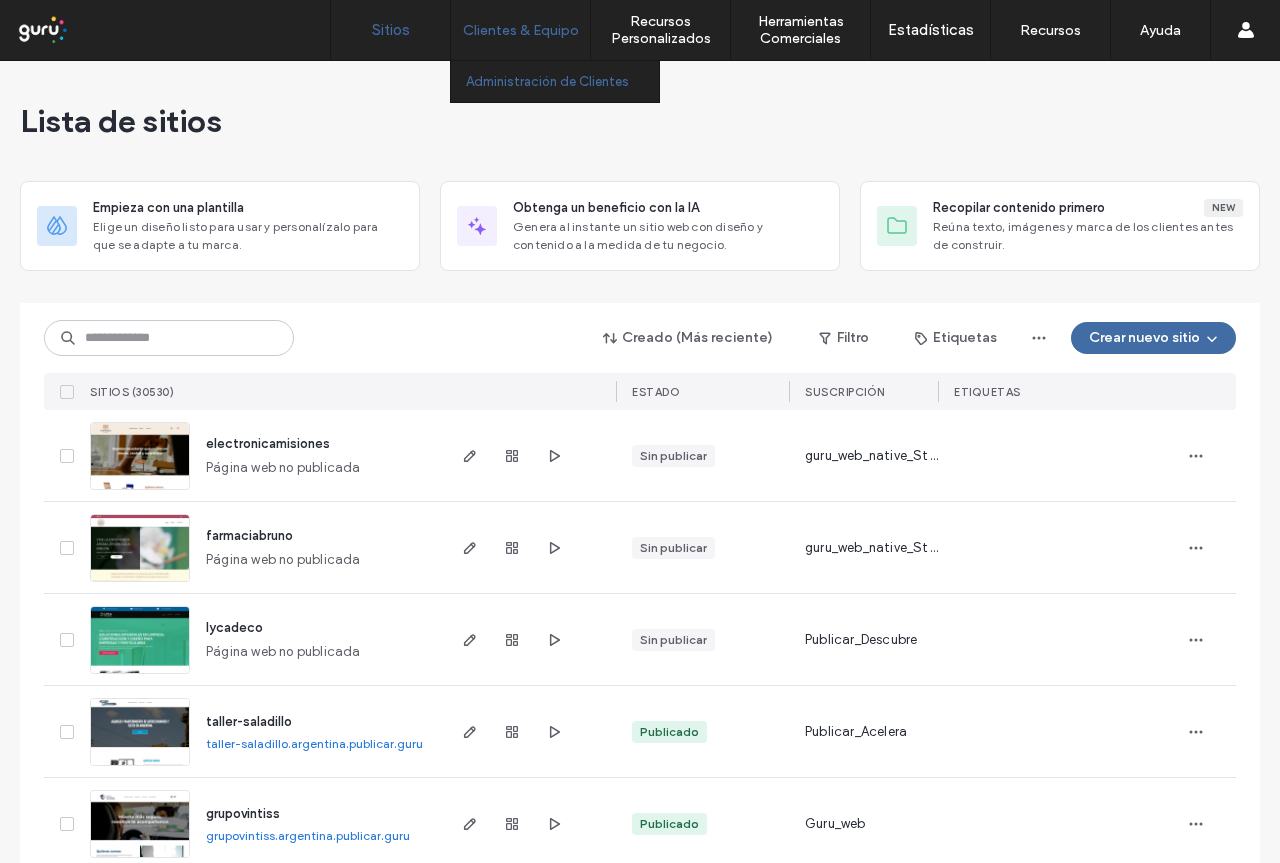 click on "Administración de Clientes" at bounding box center (547, 81) 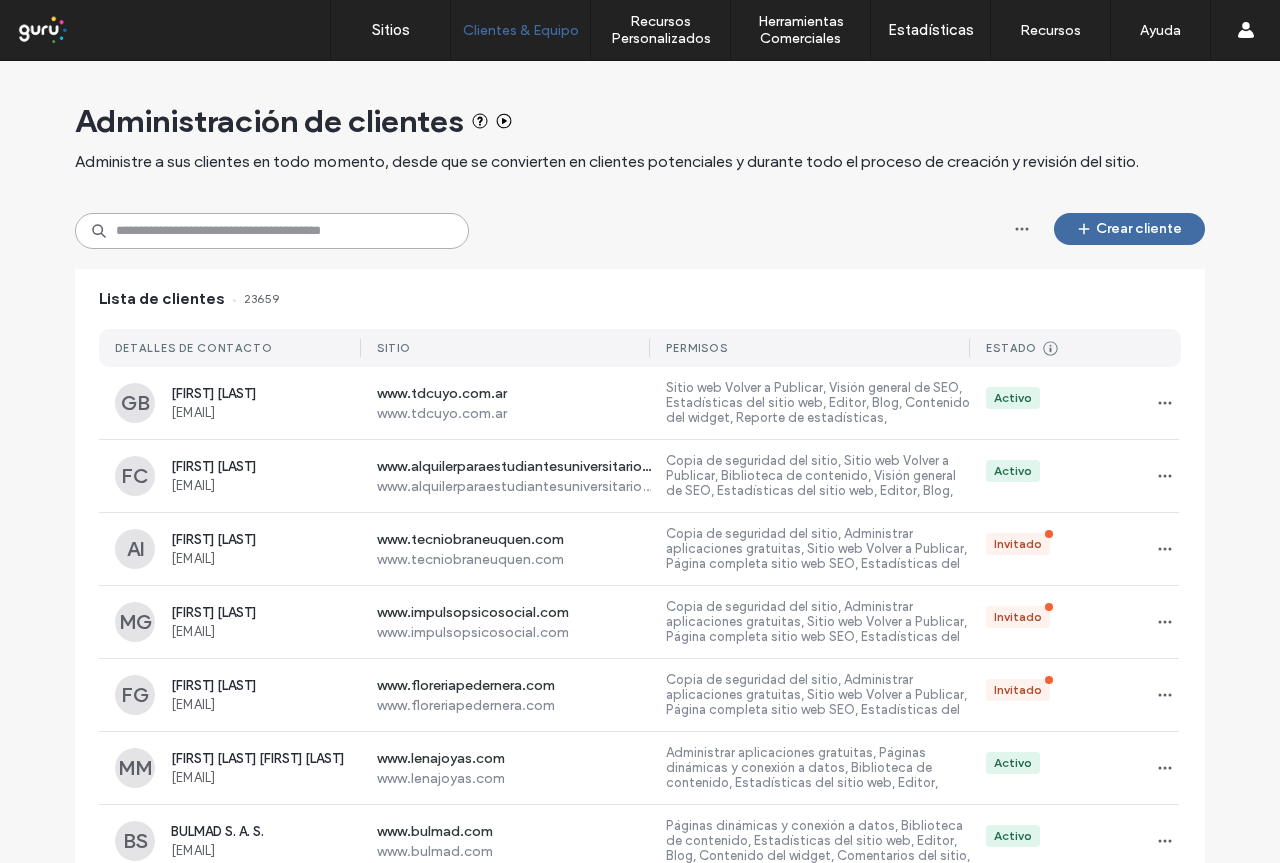 click at bounding box center [272, 231] 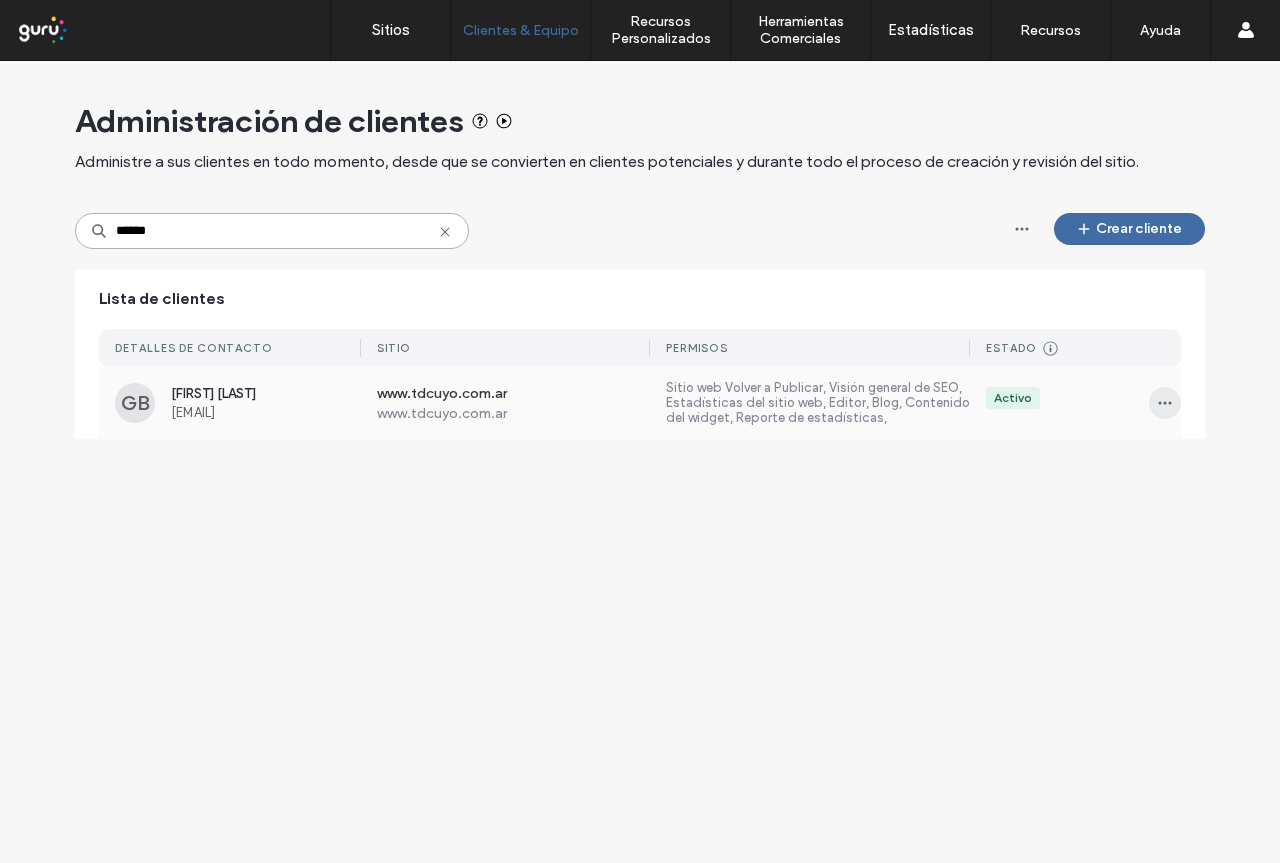 type on "******" 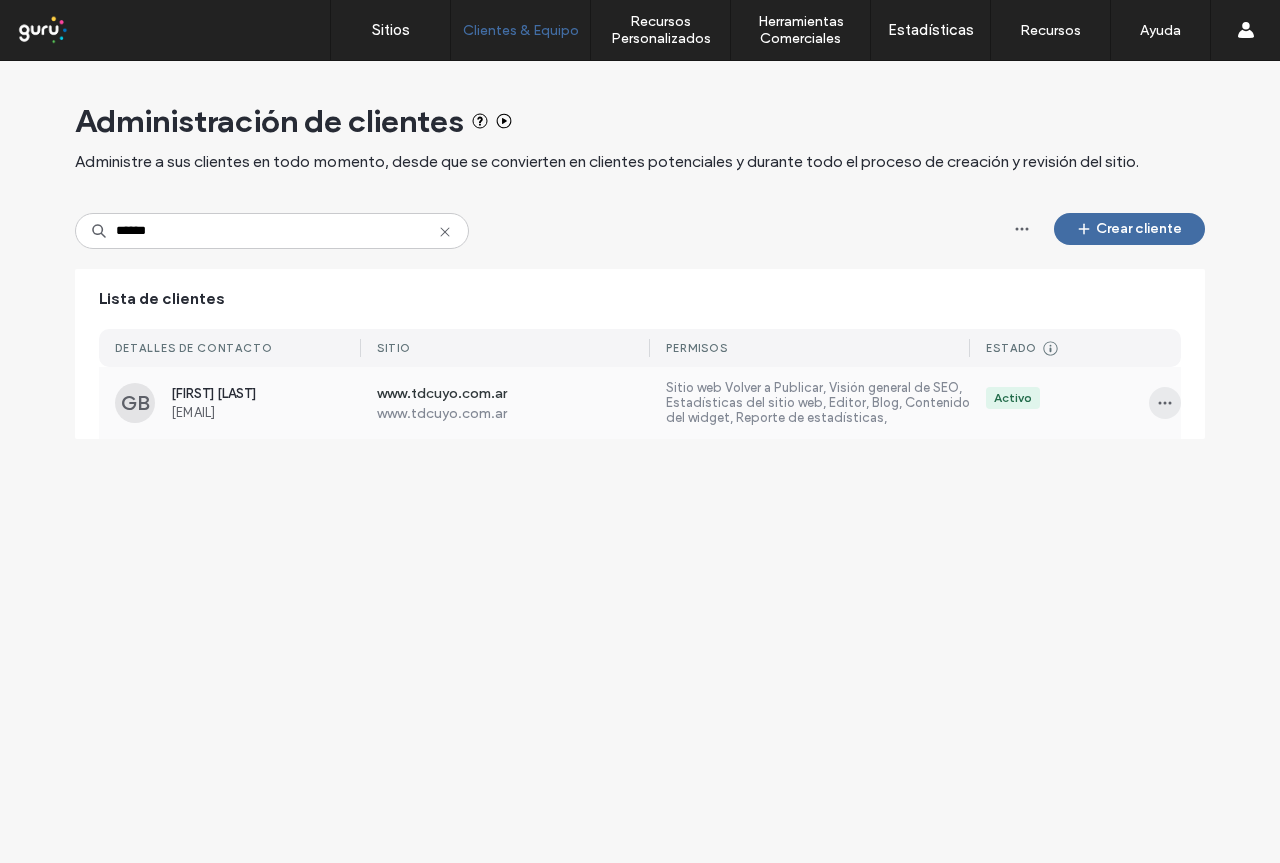 click 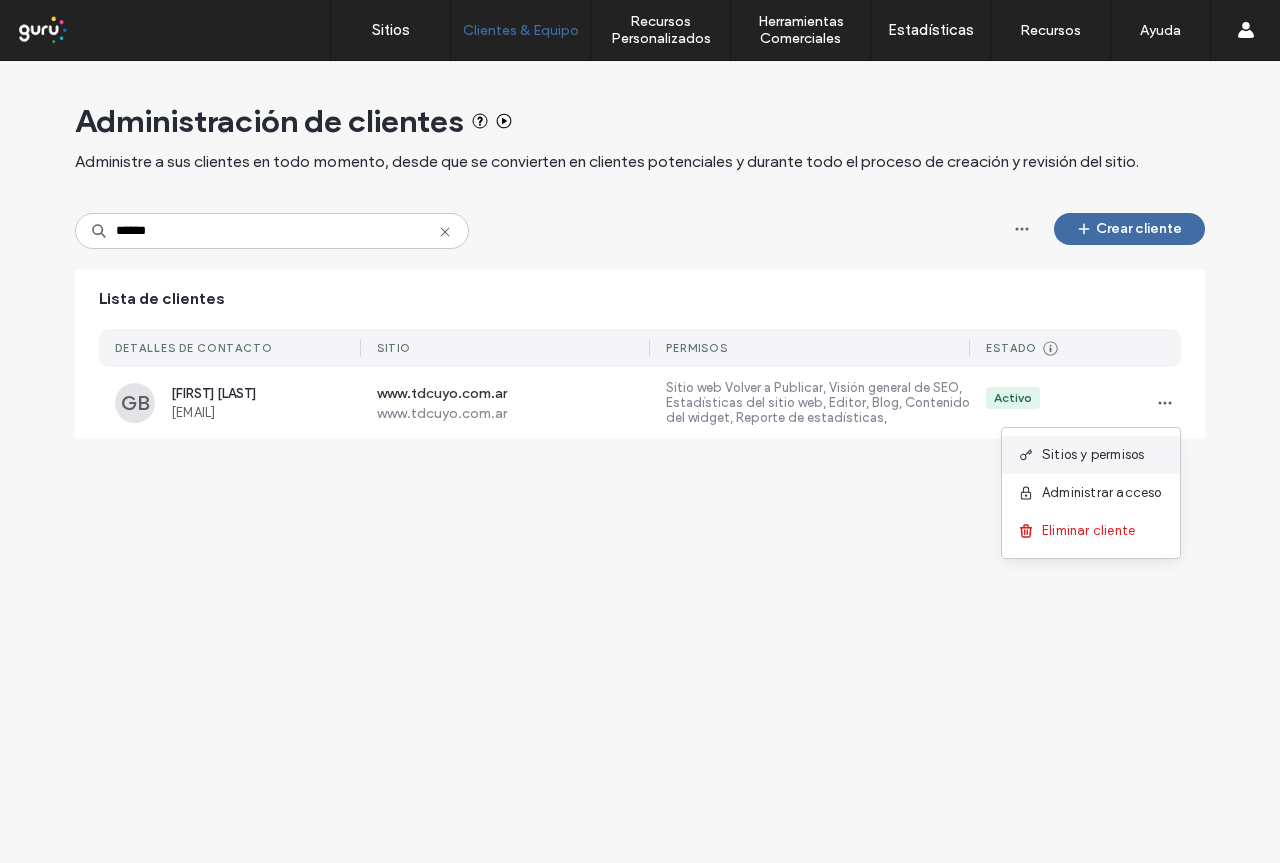 click on "Sitios y permisos" at bounding box center [1093, 455] 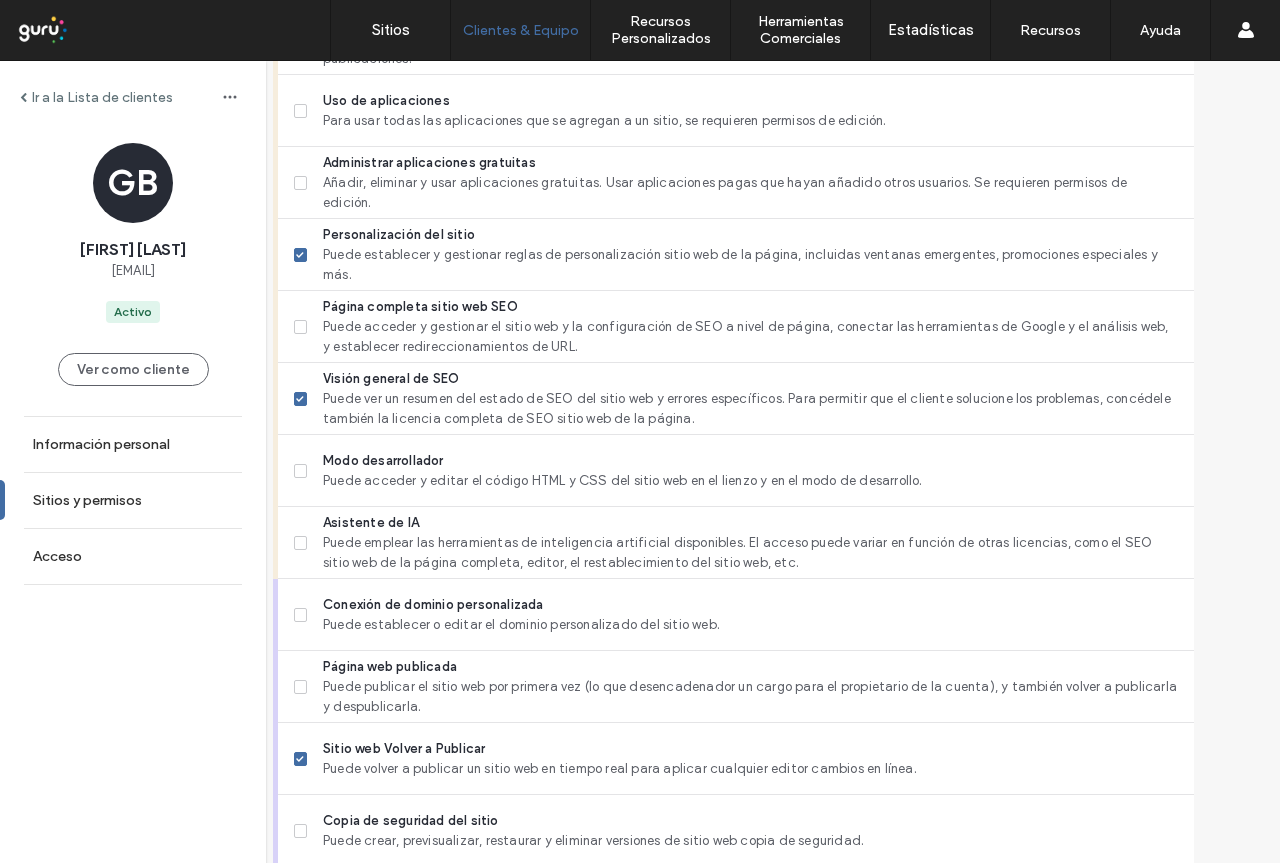 scroll, scrollTop: 1671, scrollLeft: 0, axis: vertical 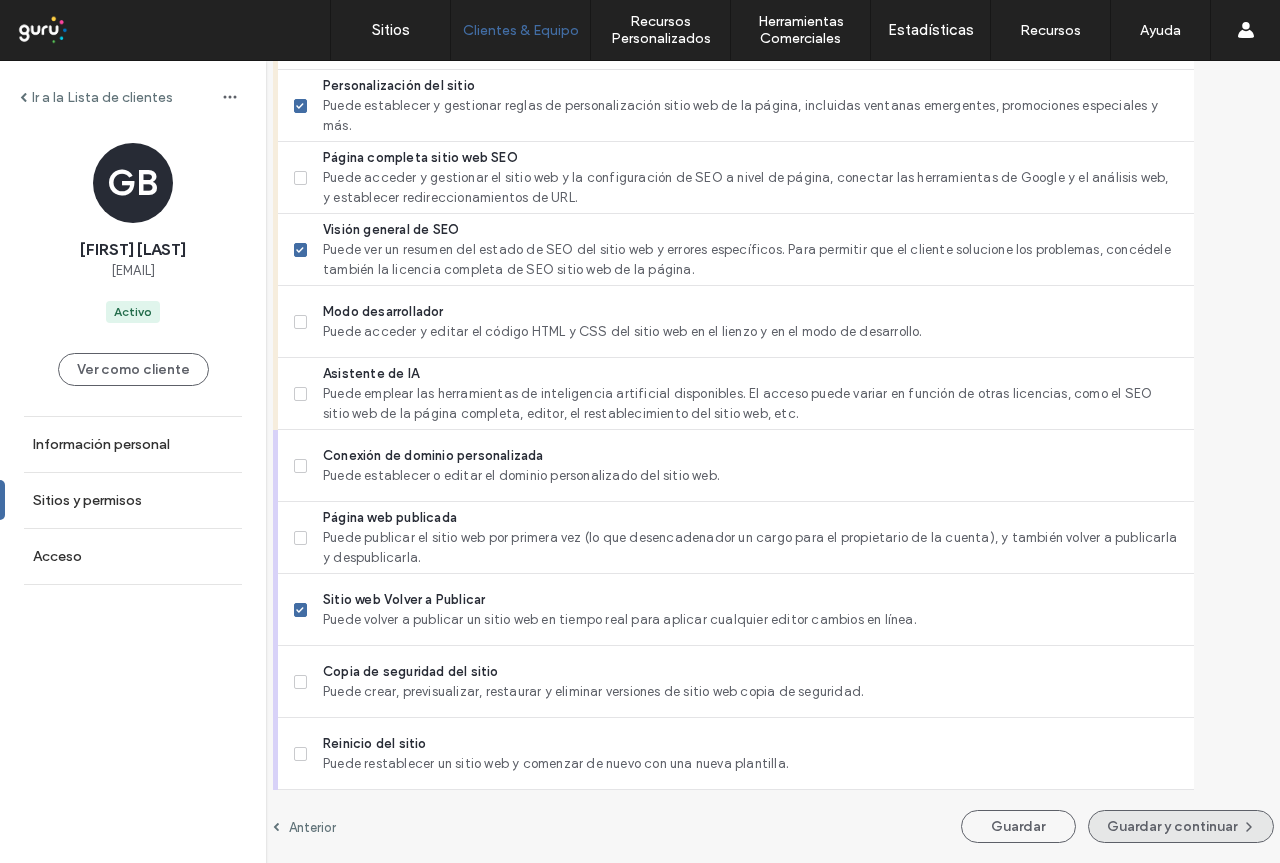 click on "Guardar y continuar" at bounding box center [1181, 826] 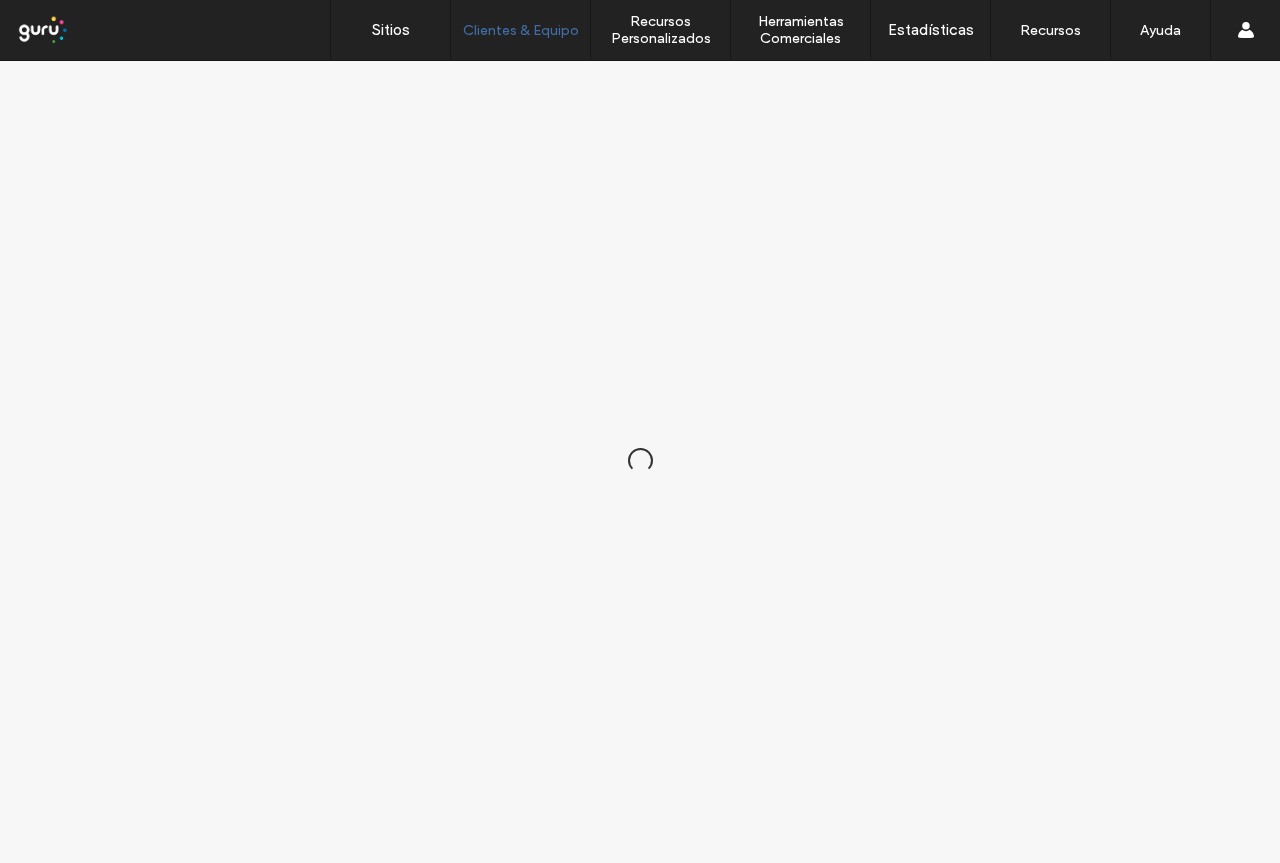 scroll, scrollTop: 0, scrollLeft: 0, axis: both 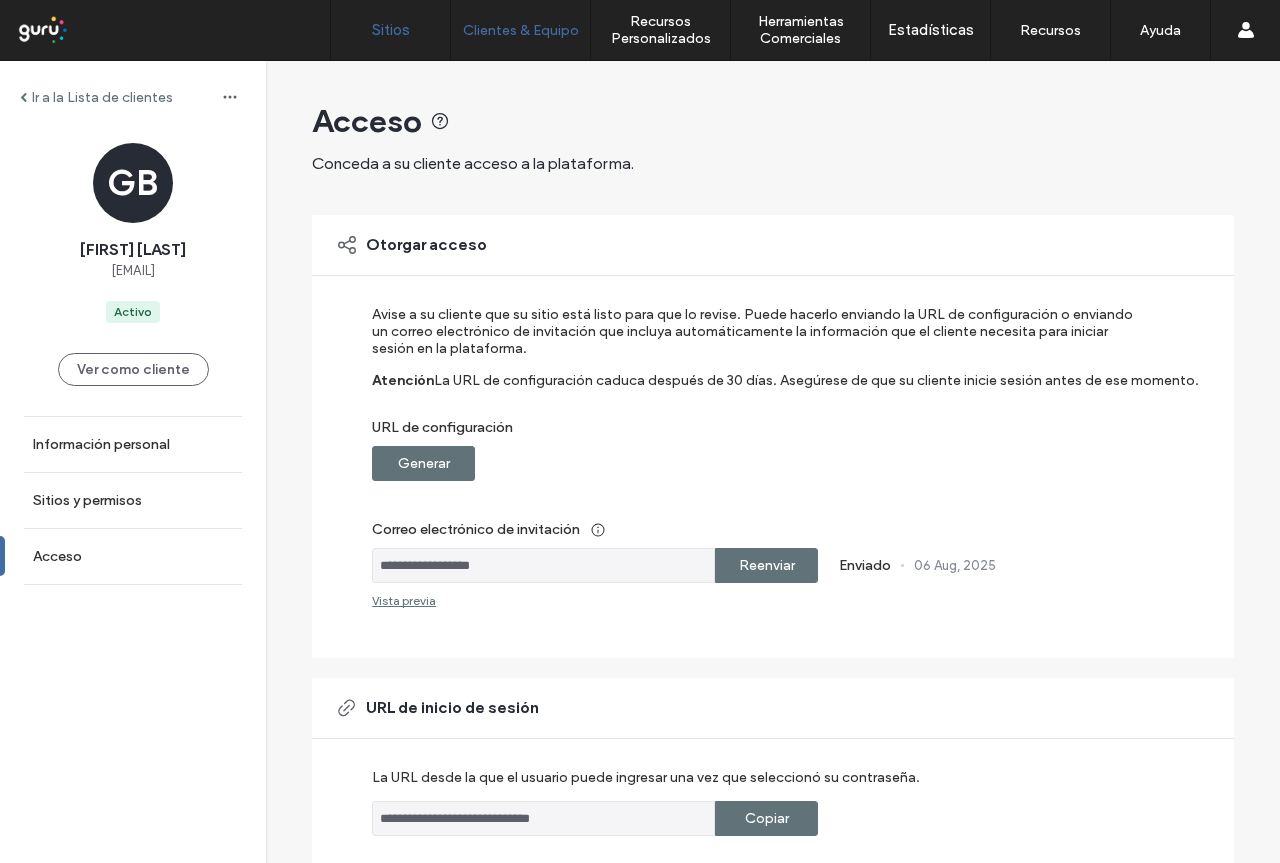 click on "Sitios" at bounding box center [391, 30] 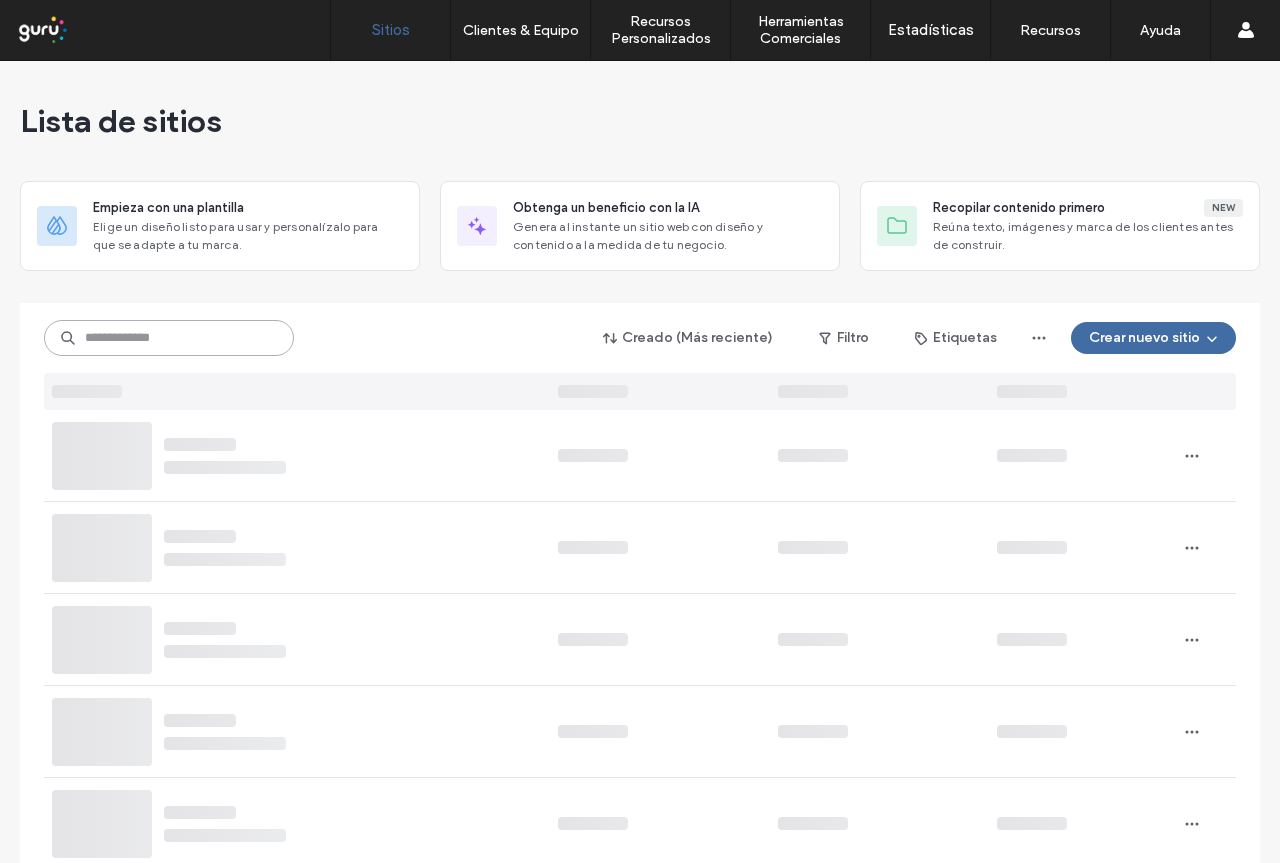 click at bounding box center (169, 338) 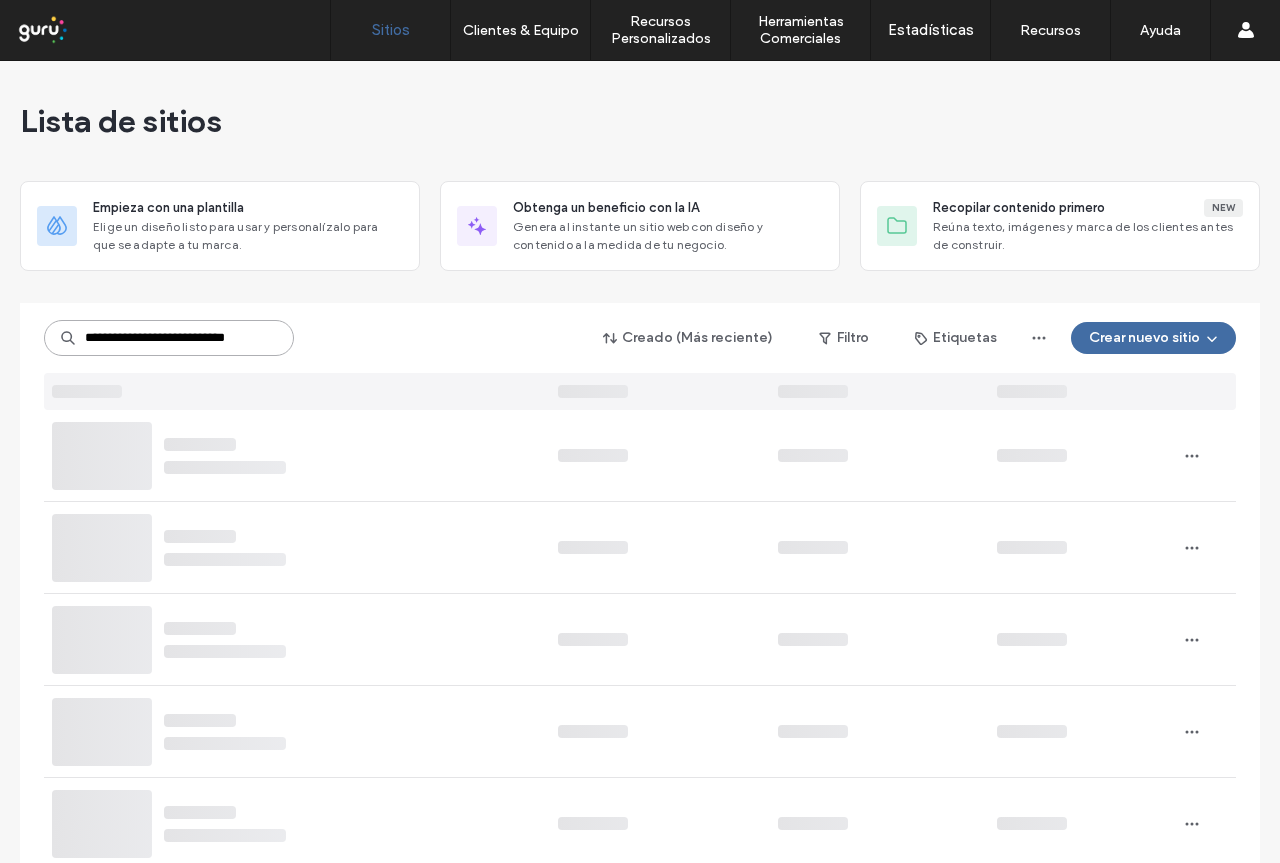 type on "**********" 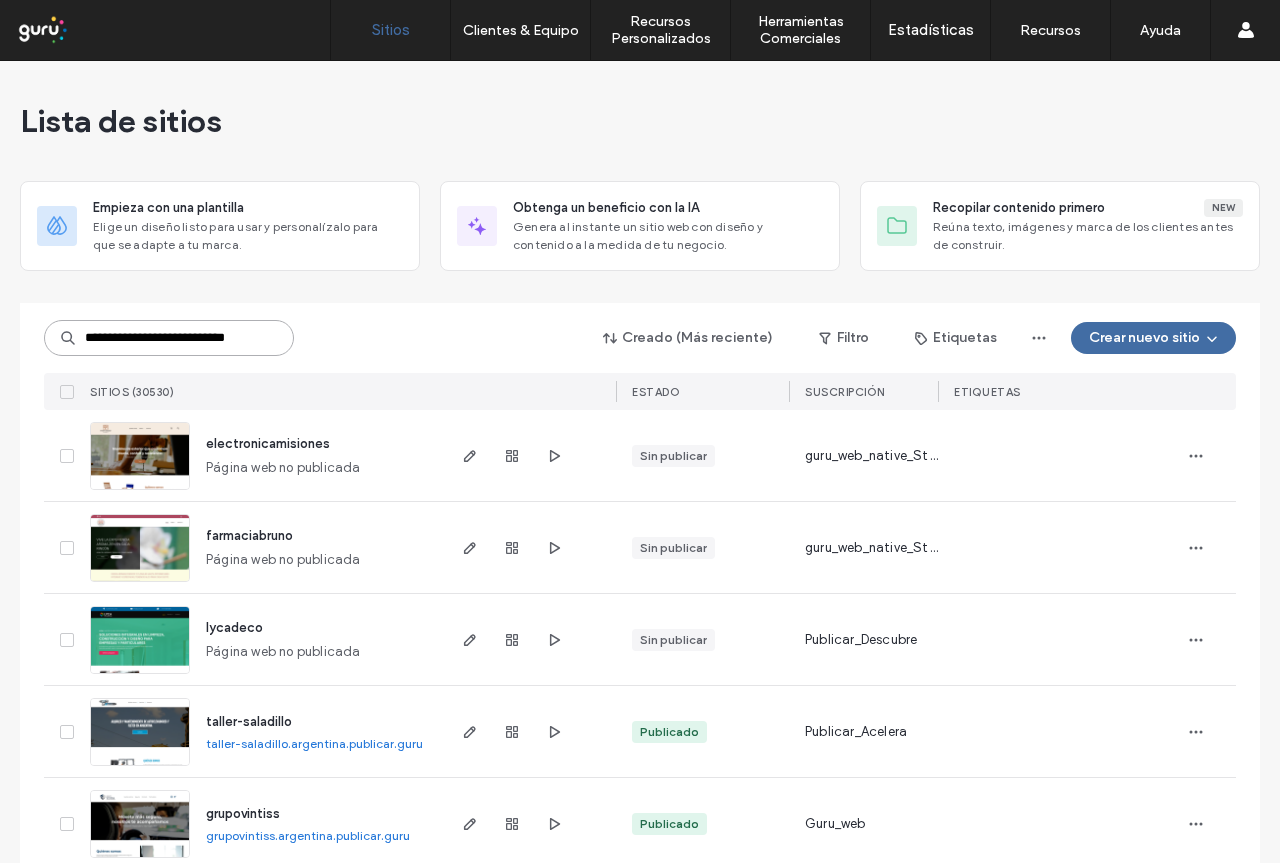 scroll, scrollTop: 0, scrollLeft: 22, axis: horizontal 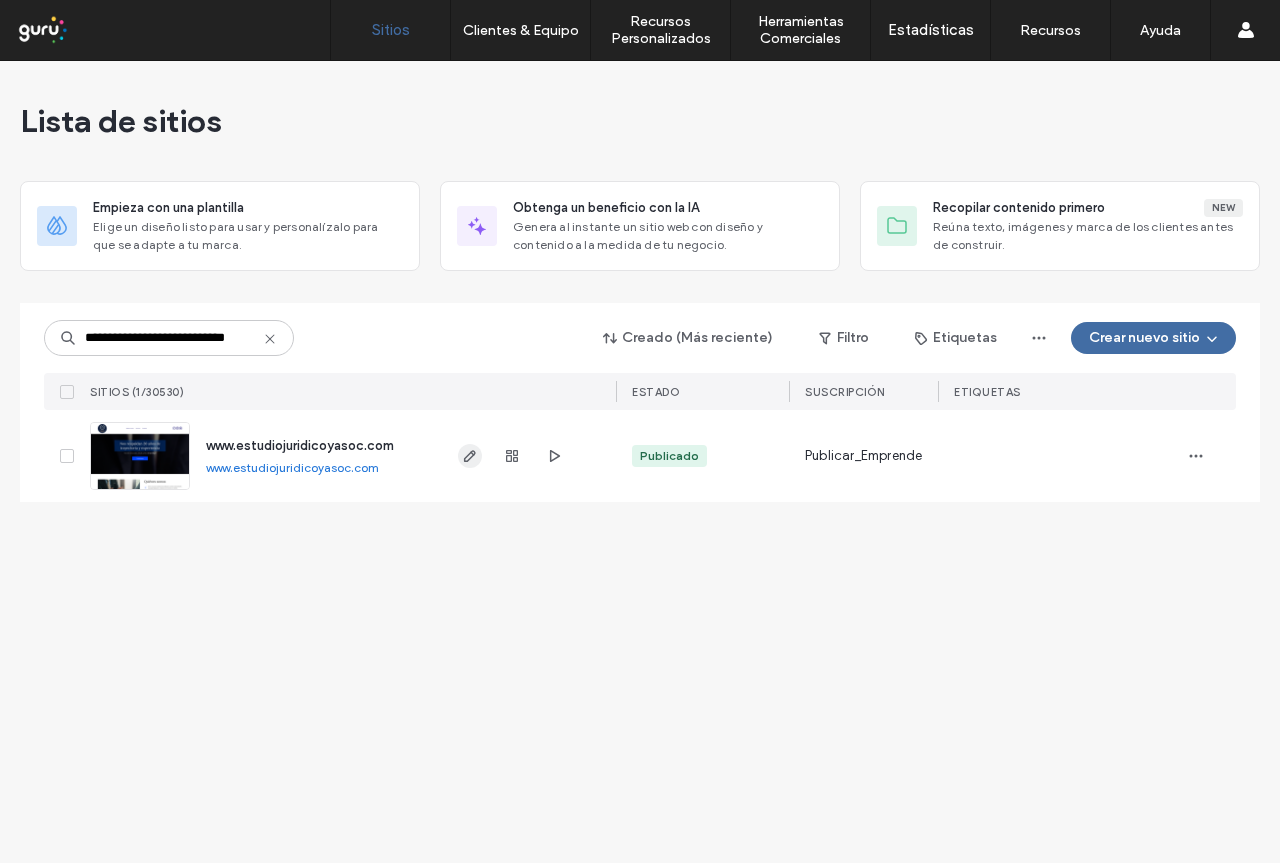 click 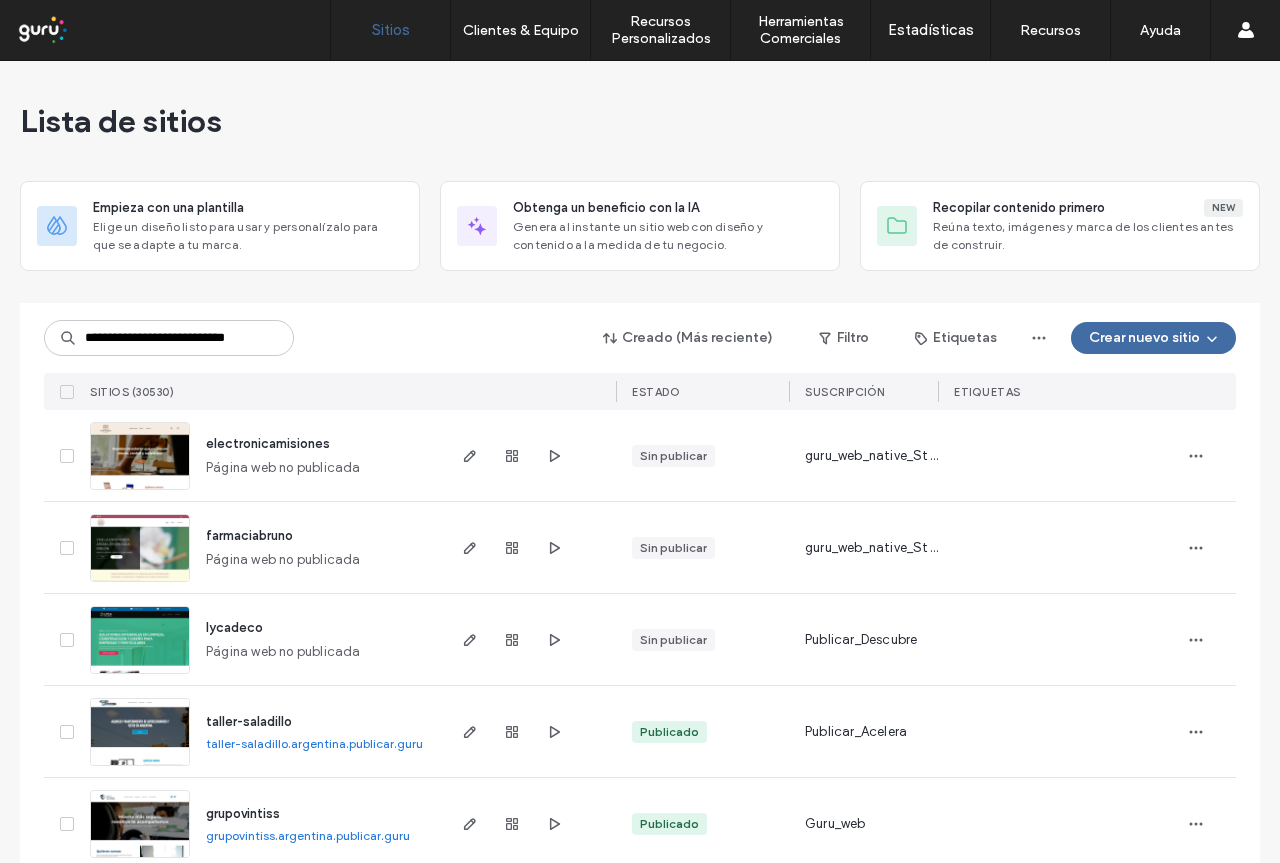 scroll, scrollTop: 0, scrollLeft: 0, axis: both 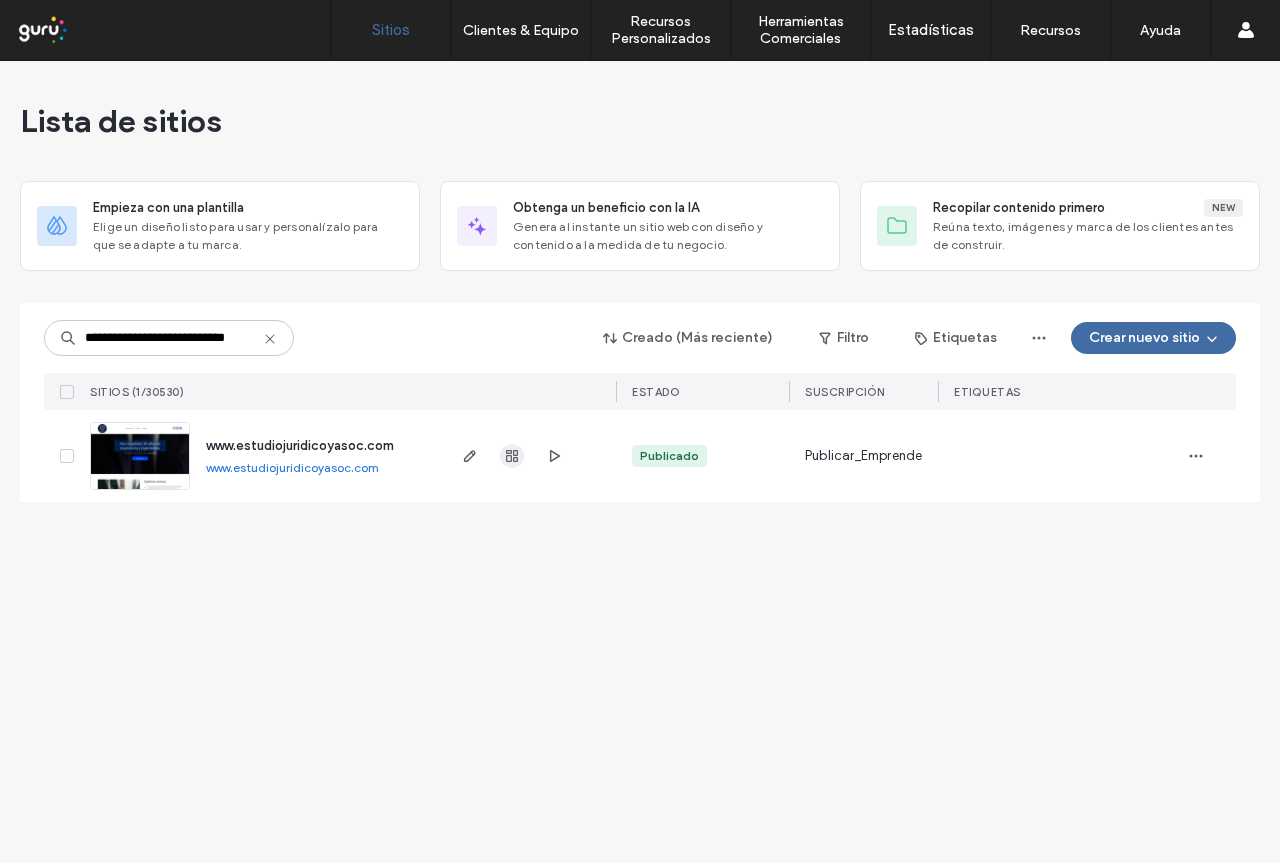type on "**********" 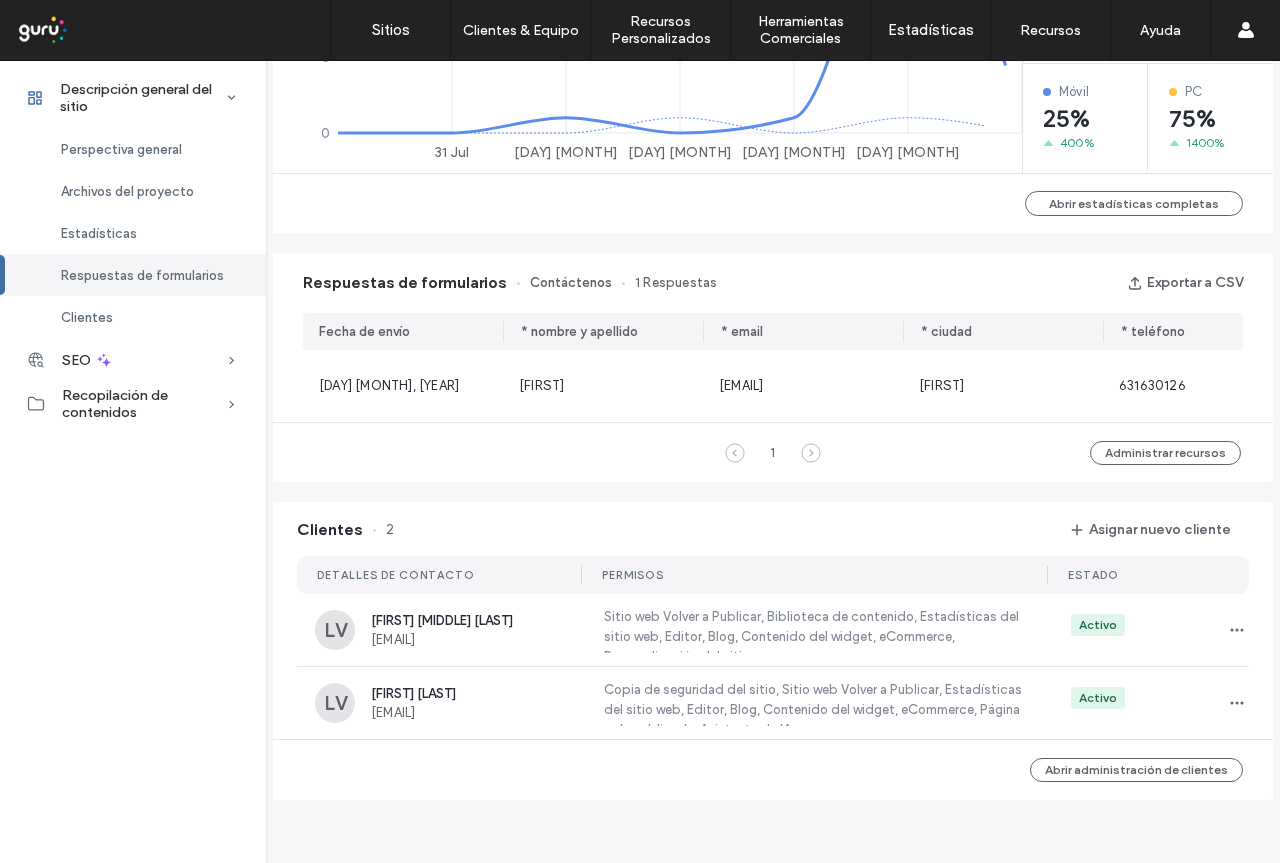 scroll, scrollTop: 1130, scrollLeft: 10, axis: both 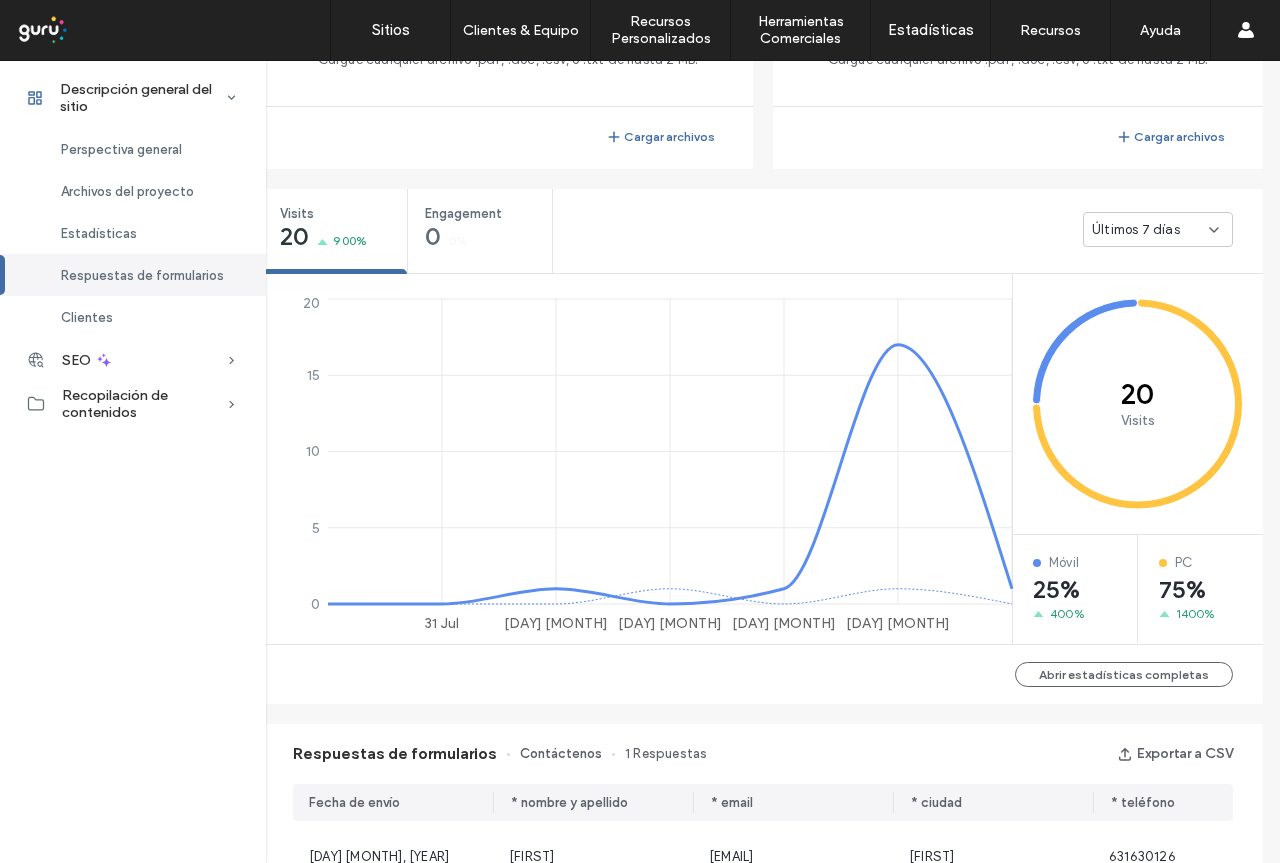 click 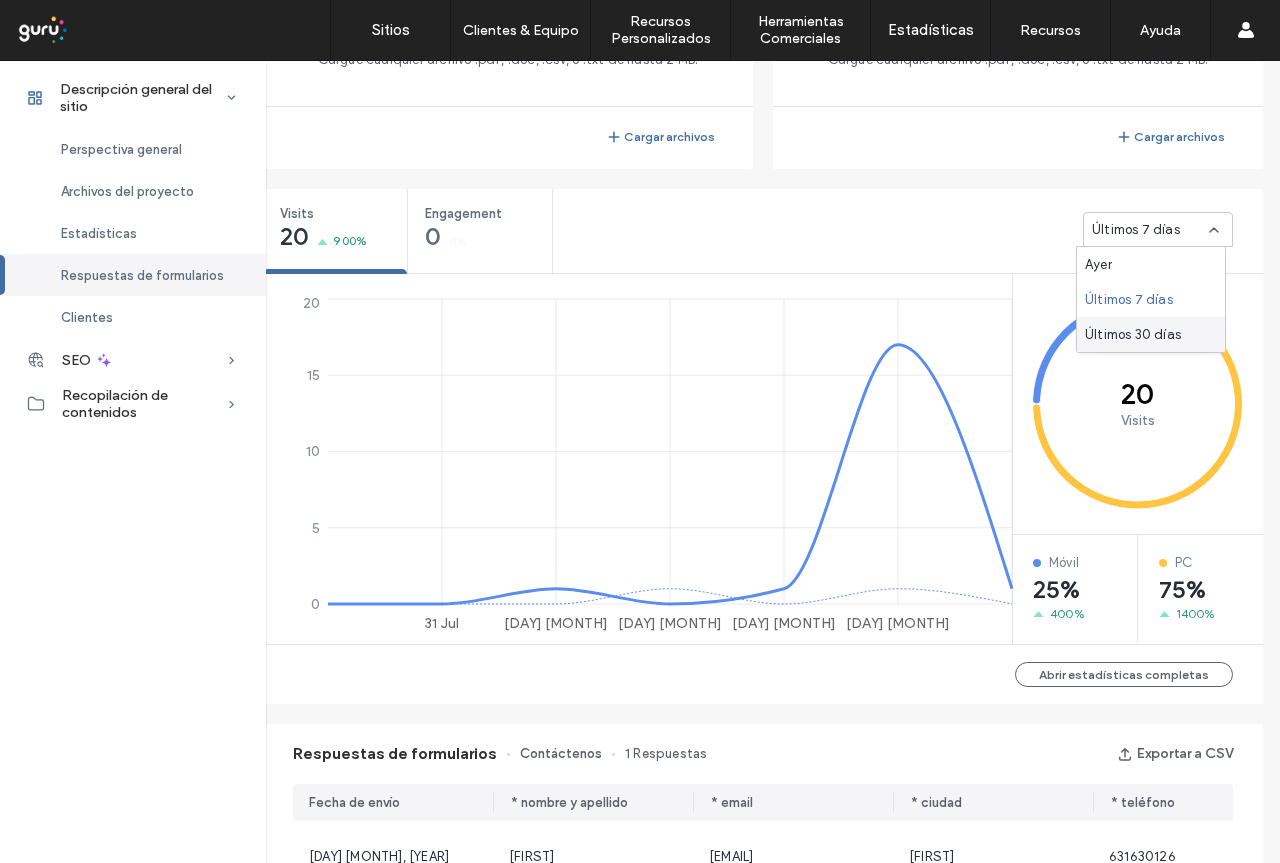 click on "Últimos 30 días" at bounding box center (1133, 335) 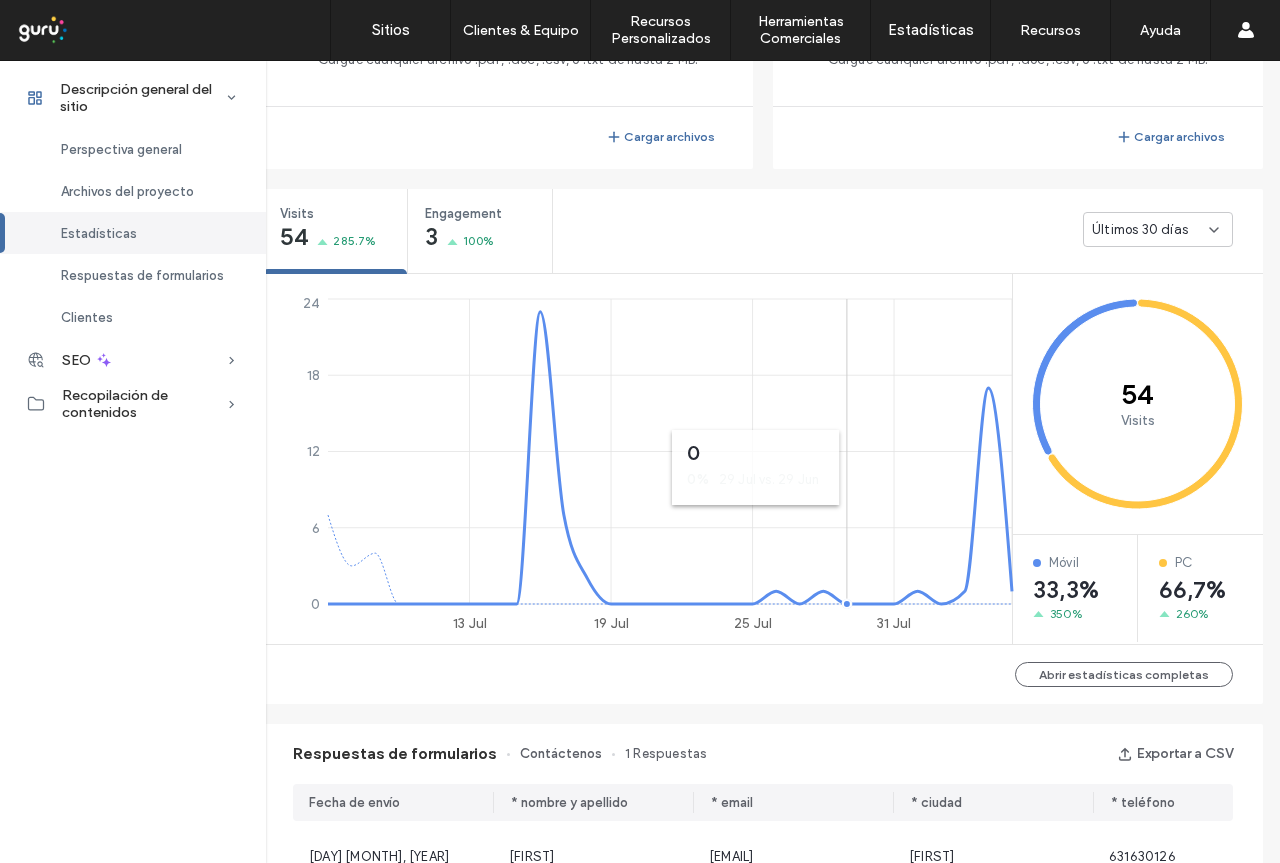 scroll, scrollTop: 930, scrollLeft: 10, axis: both 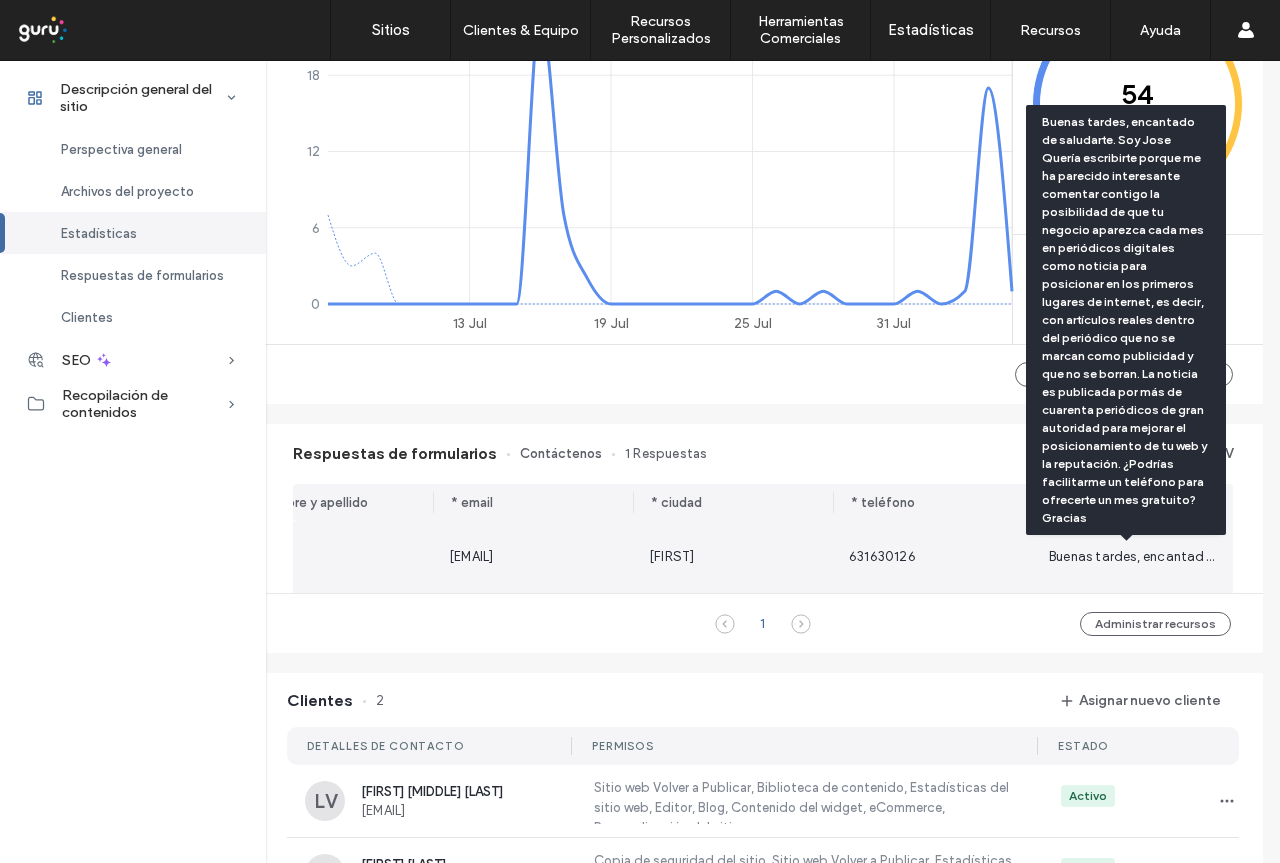 click on "Buenas tardes, encantado de saludarte. Soy Jose
Quería escribirte porque me ha parecido interesante comentar contigo la posibilidad de que tu negocio aparezca cada mes en periódicos digitales como noticia para posicionar en los primeros lugares de internet, es decir, con artículos reales dentro del periódico que no se marcan como publicidad y que no se borran.
La noticia es publicada por más de cuarenta periódicos de gran autoridad para mejorar el posicionamiento de tu web y la reputación.
¿Podrías facilitarme un teléfono para ofrecerte un mes gratuito?
Gracias" at bounding box center (2814, 556) 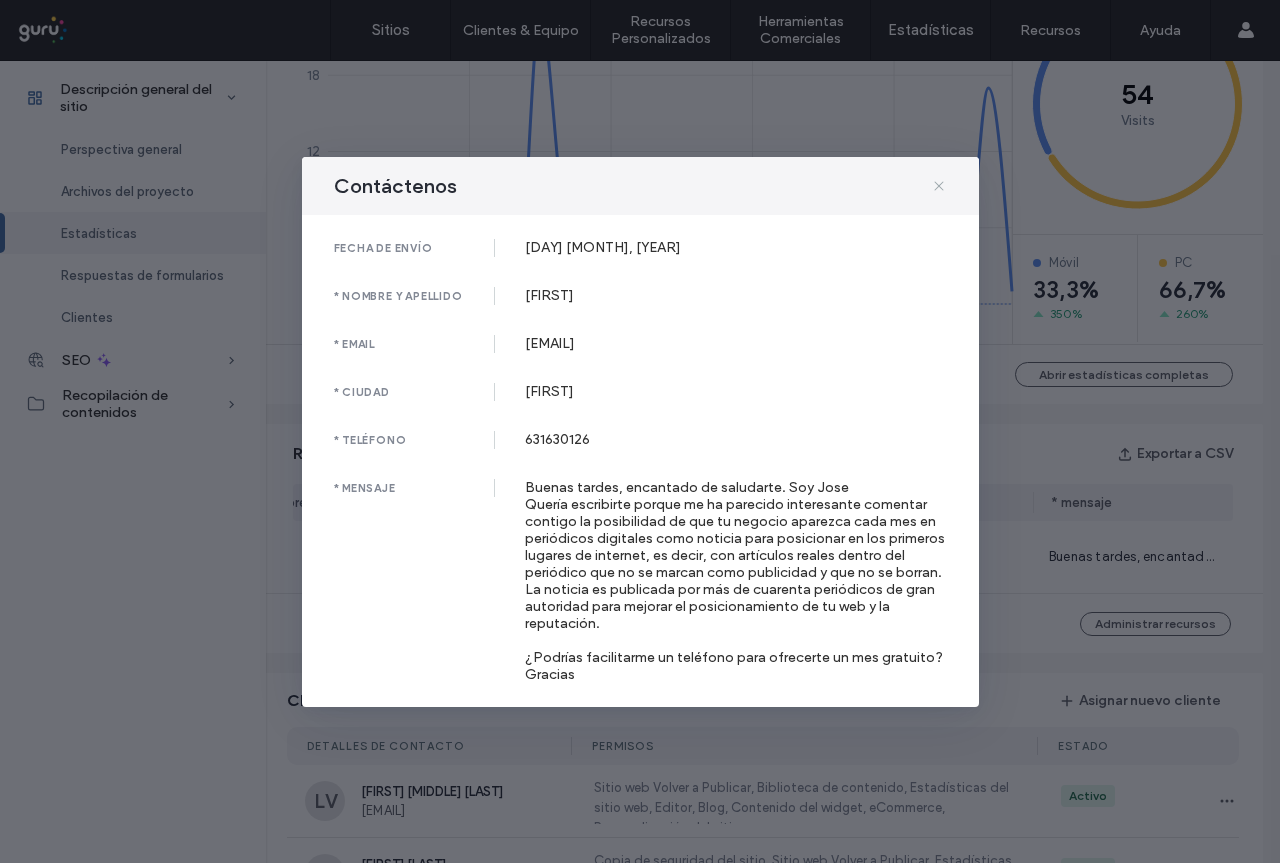 click 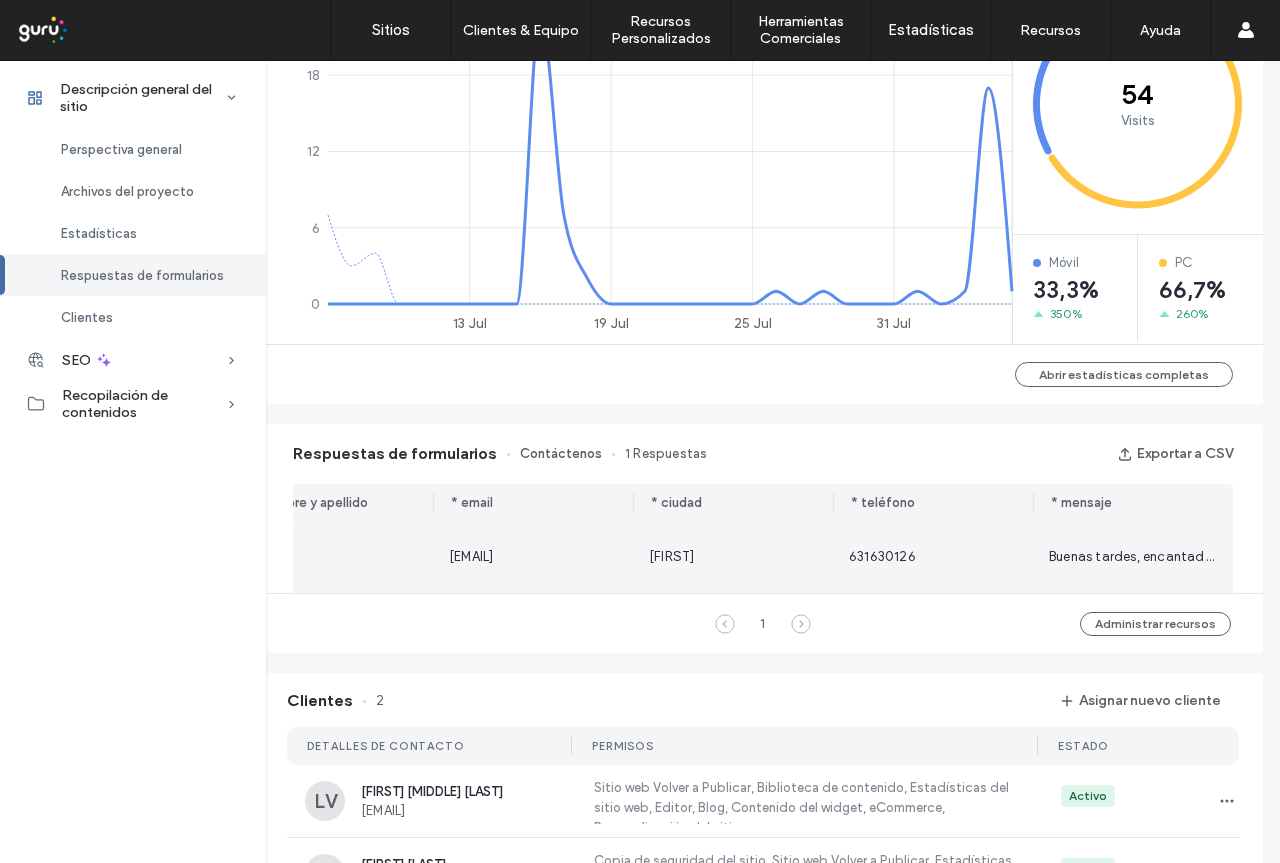 scroll, scrollTop: 1030, scrollLeft: 10, axis: both 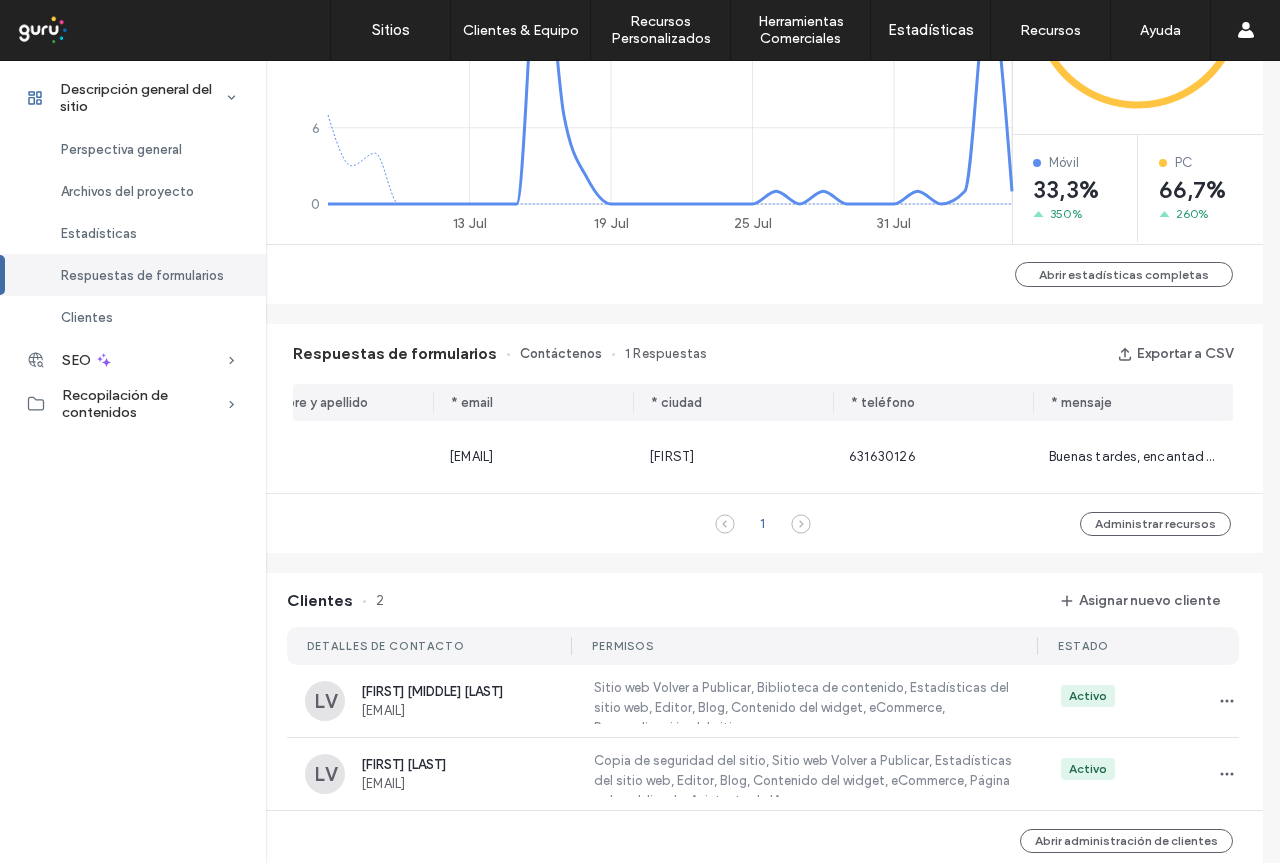 click 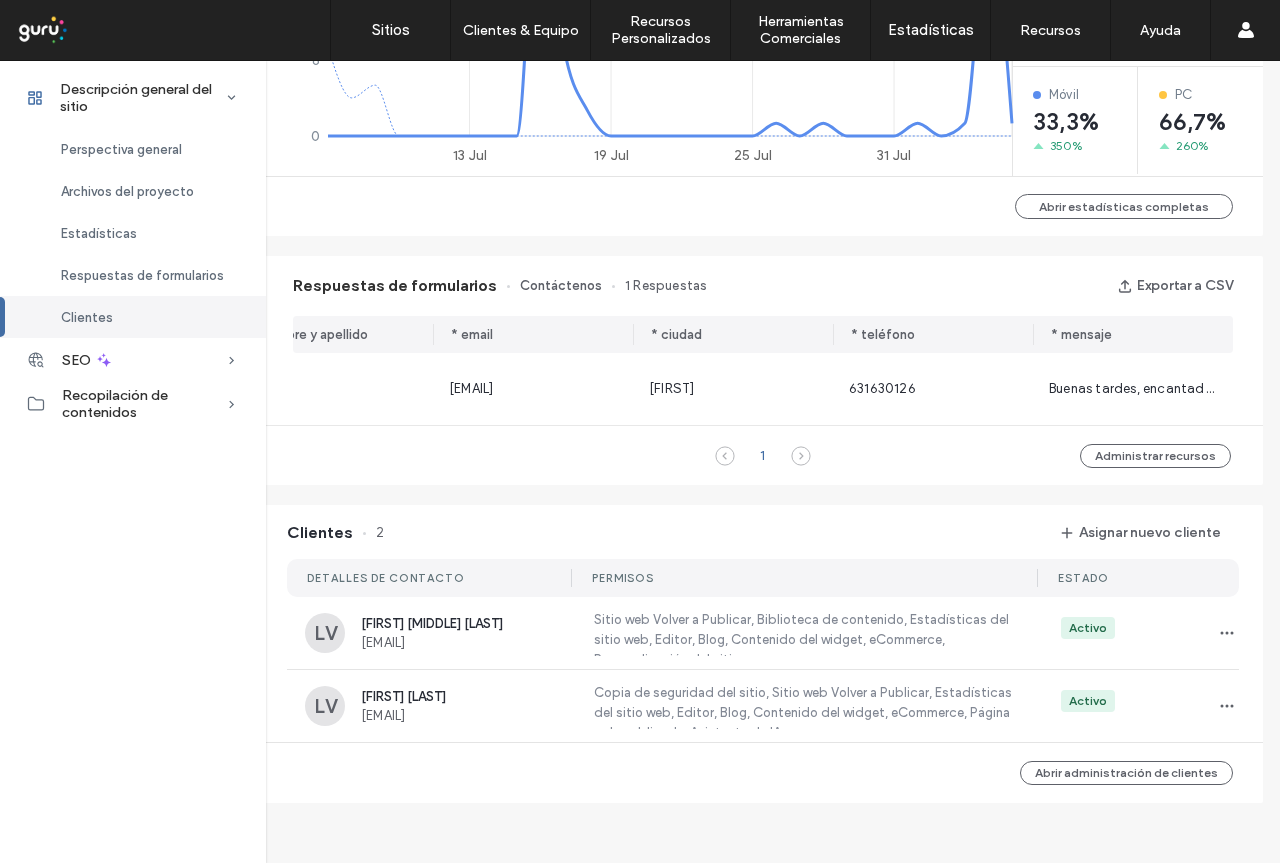 scroll, scrollTop: 1130, scrollLeft: 10, axis: both 